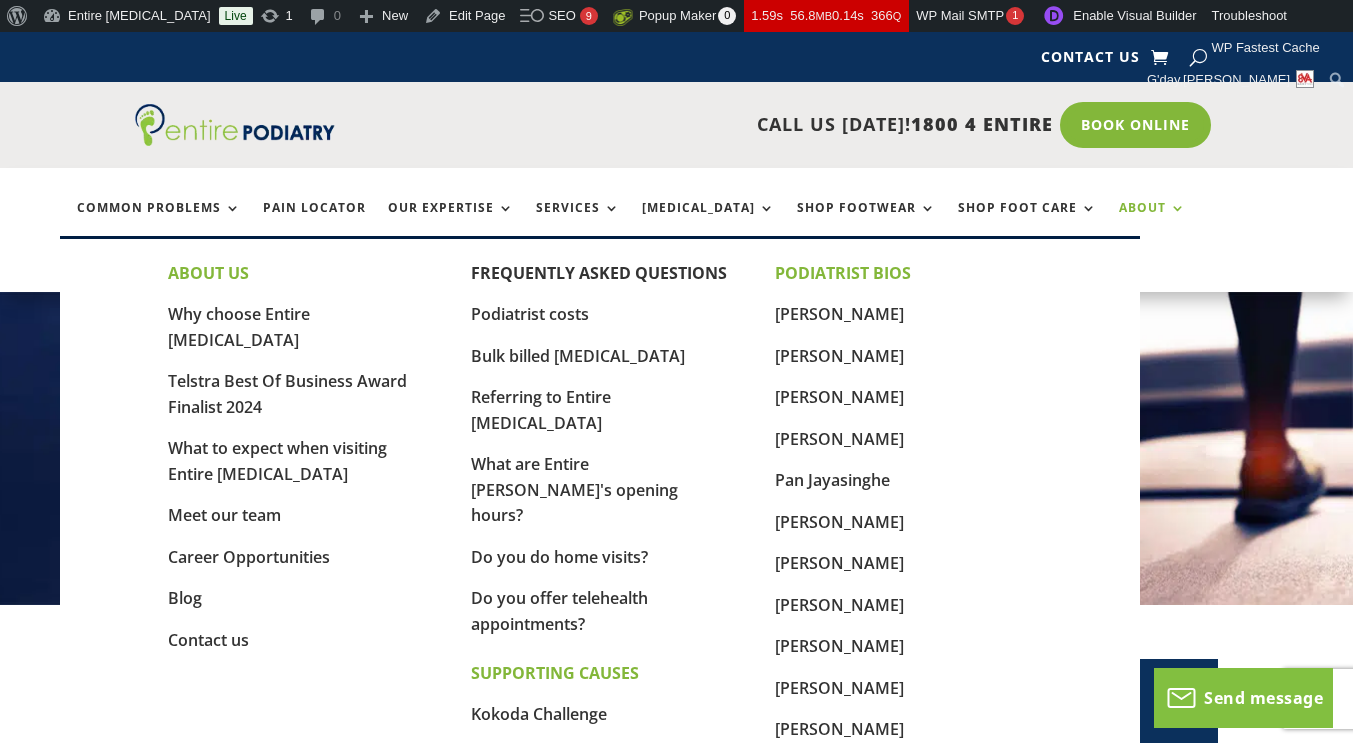scroll, scrollTop: 0, scrollLeft: 0, axis: both 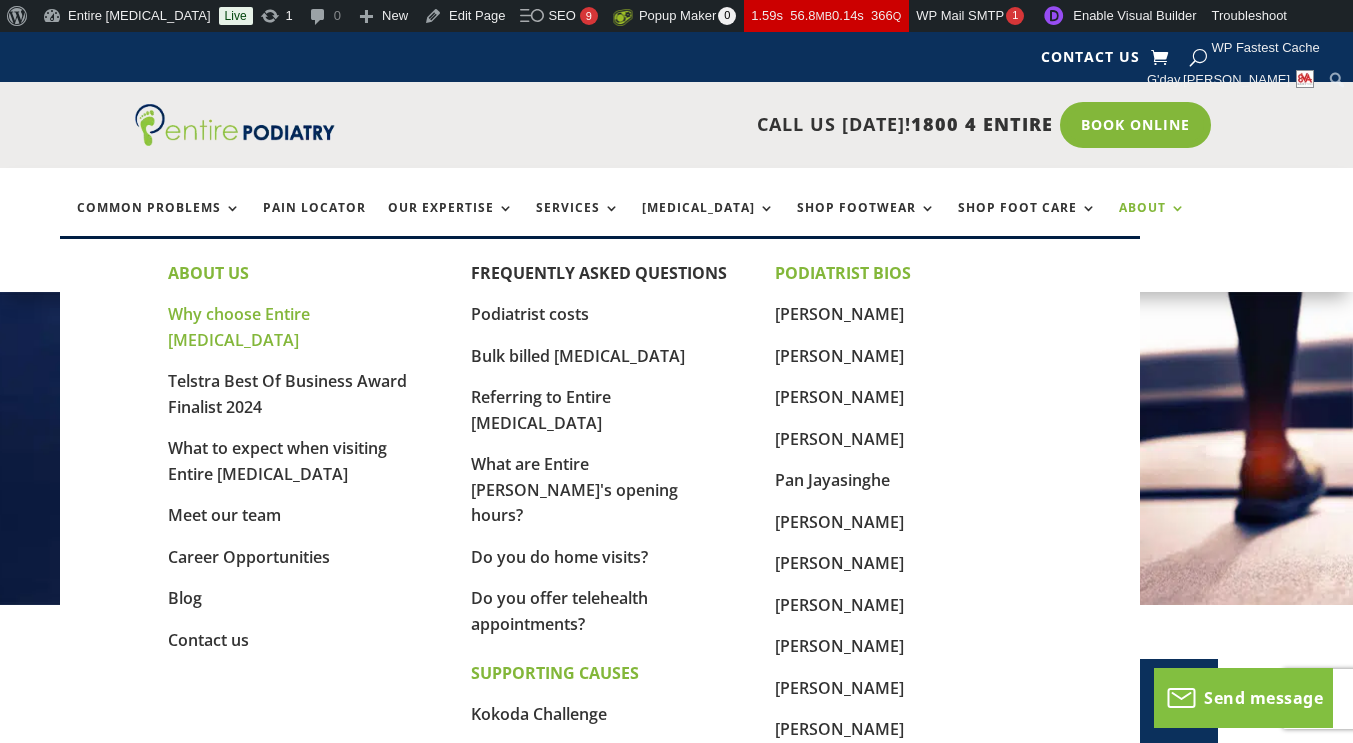 click on "Why choose Entire [MEDICAL_DATA]" at bounding box center [239, 327] 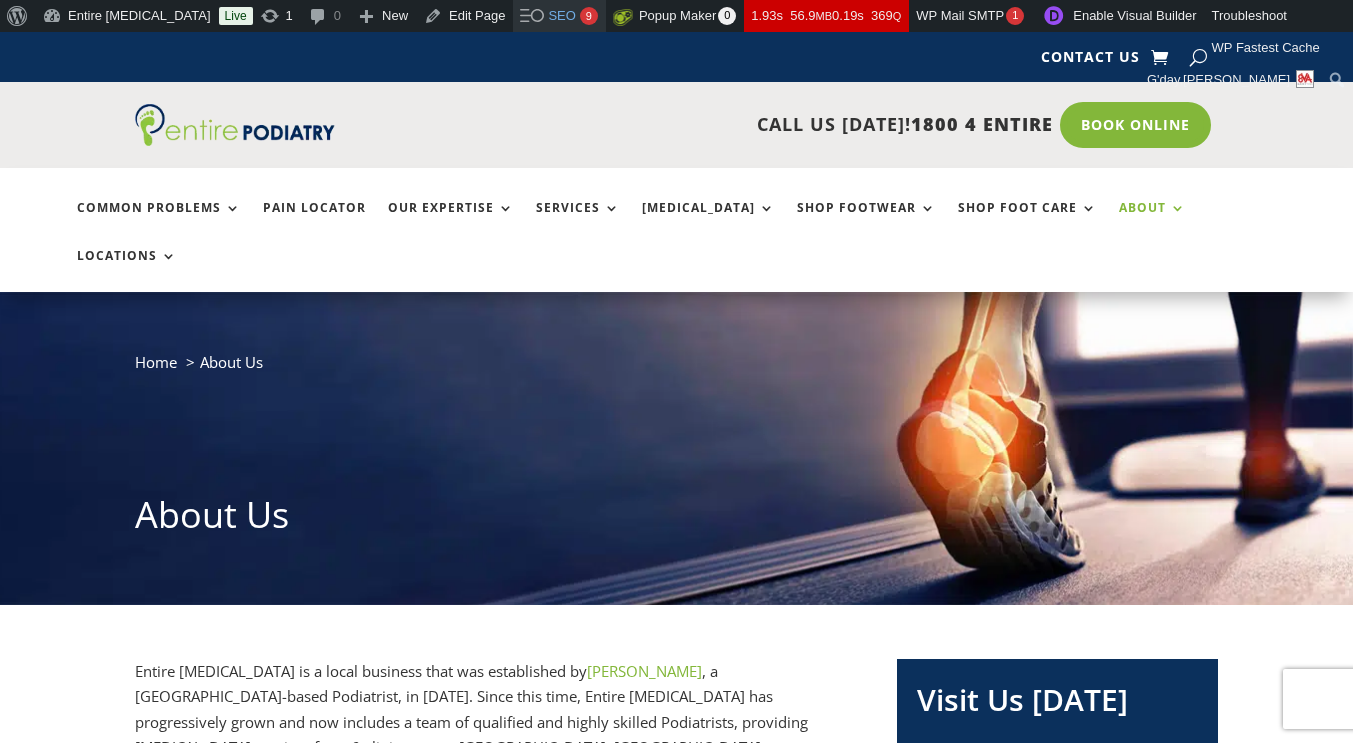 scroll, scrollTop: 0, scrollLeft: 0, axis: both 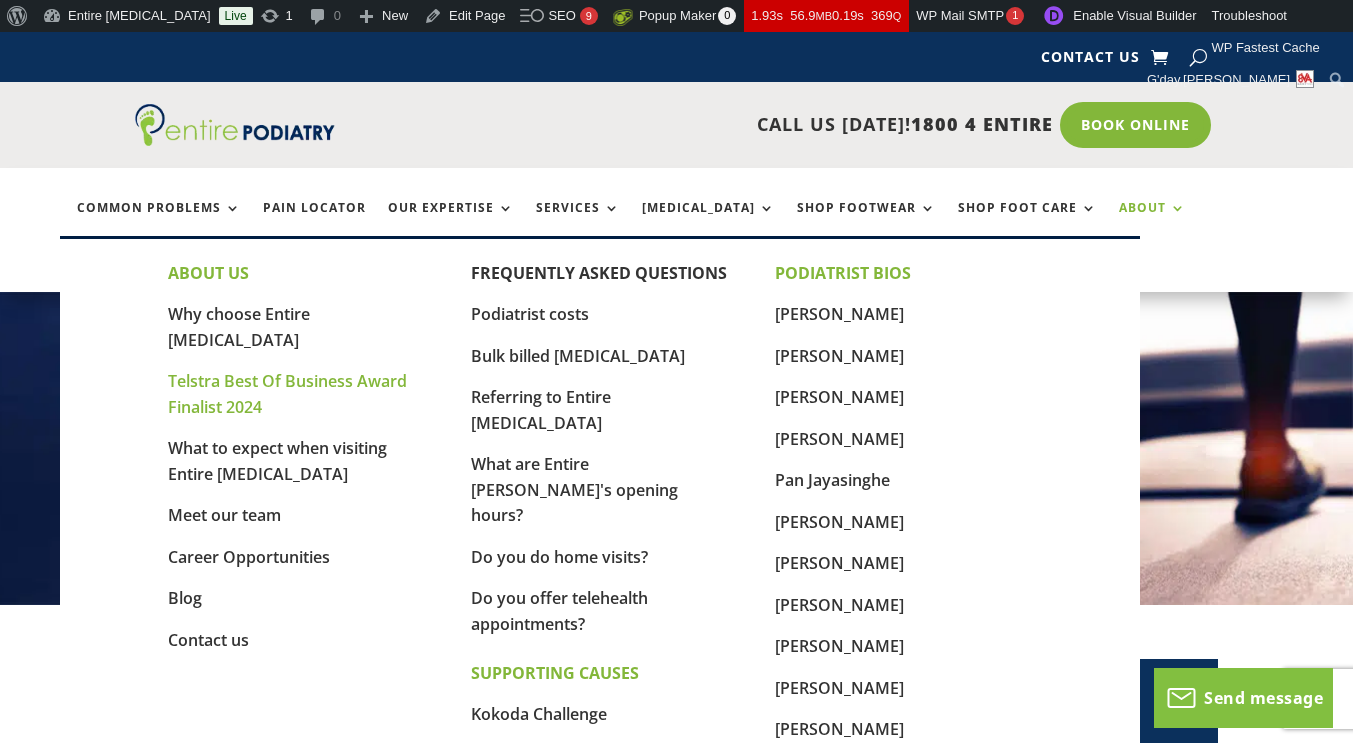 click on "Telstra Best Of Business Award Finalist 2024" at bounding box center [287, 394] 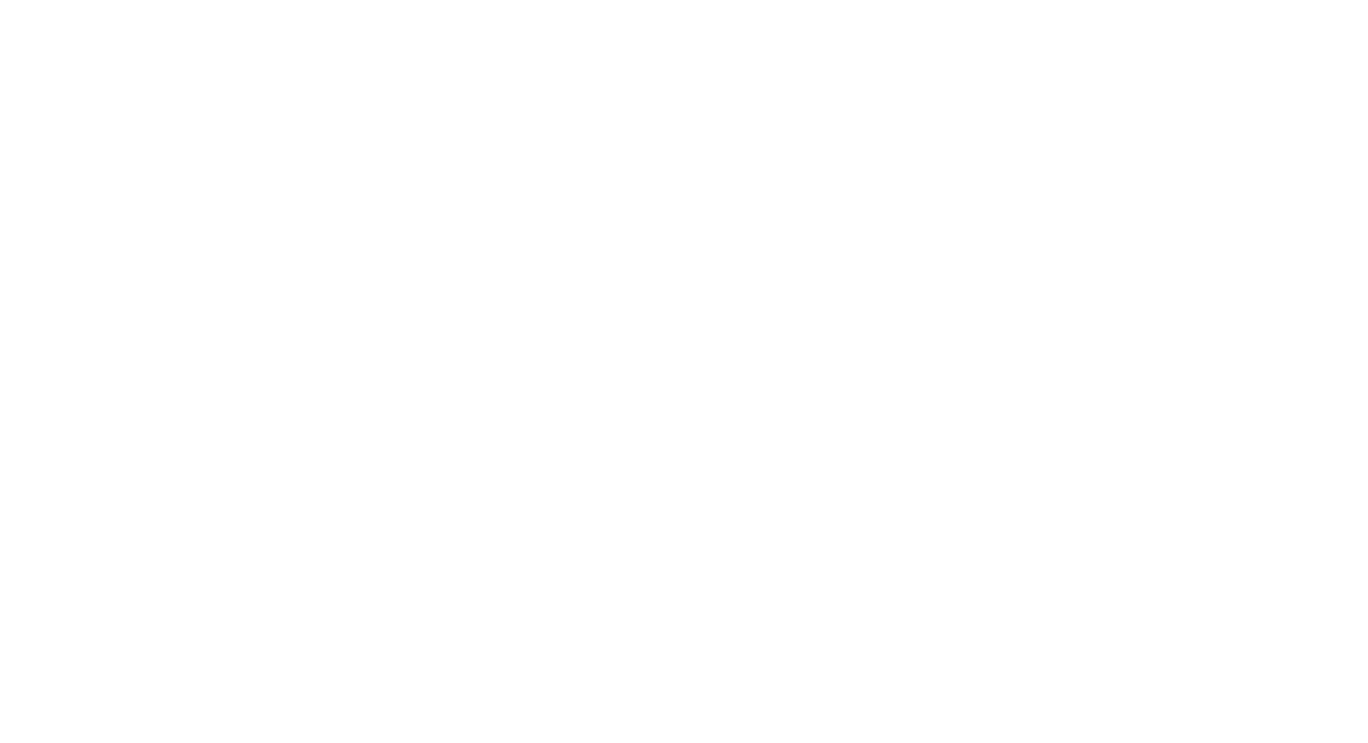 scroll, scrollTop: 0, scrollLeft: 0, axis: both 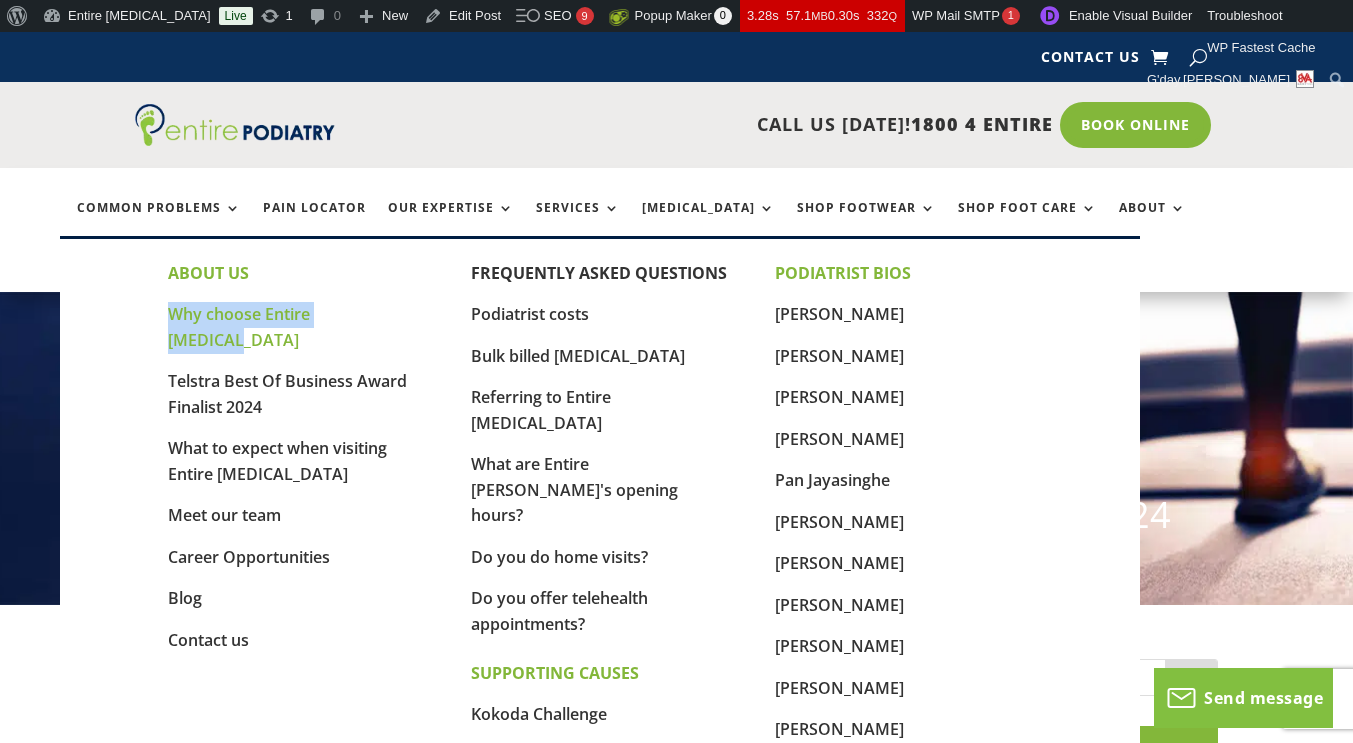 drag, startPoint x: 387, startPoint y: 317, endPoint x: 169, endPoint y: 314, distance: 218.02065 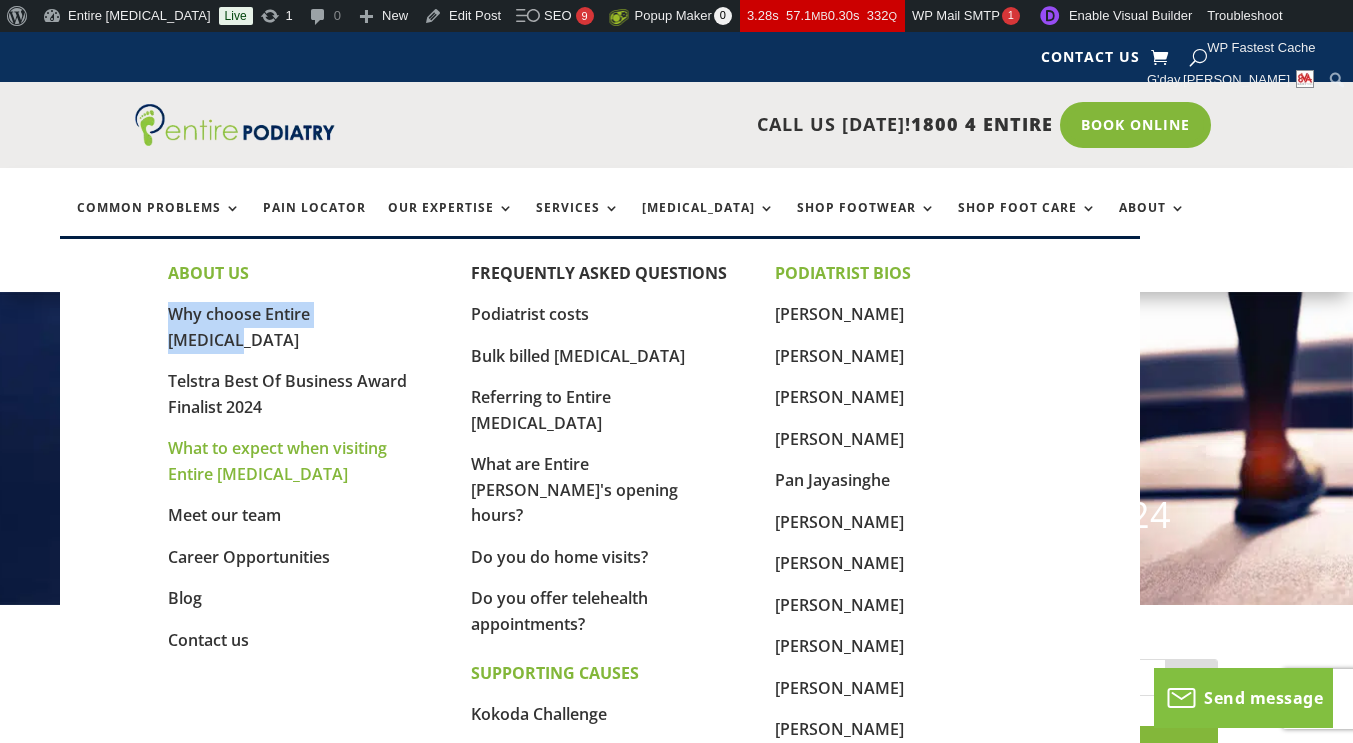click on "What to expect when visiting Entire [MEDICAL_DATA]" at bounding box center (277, 461) 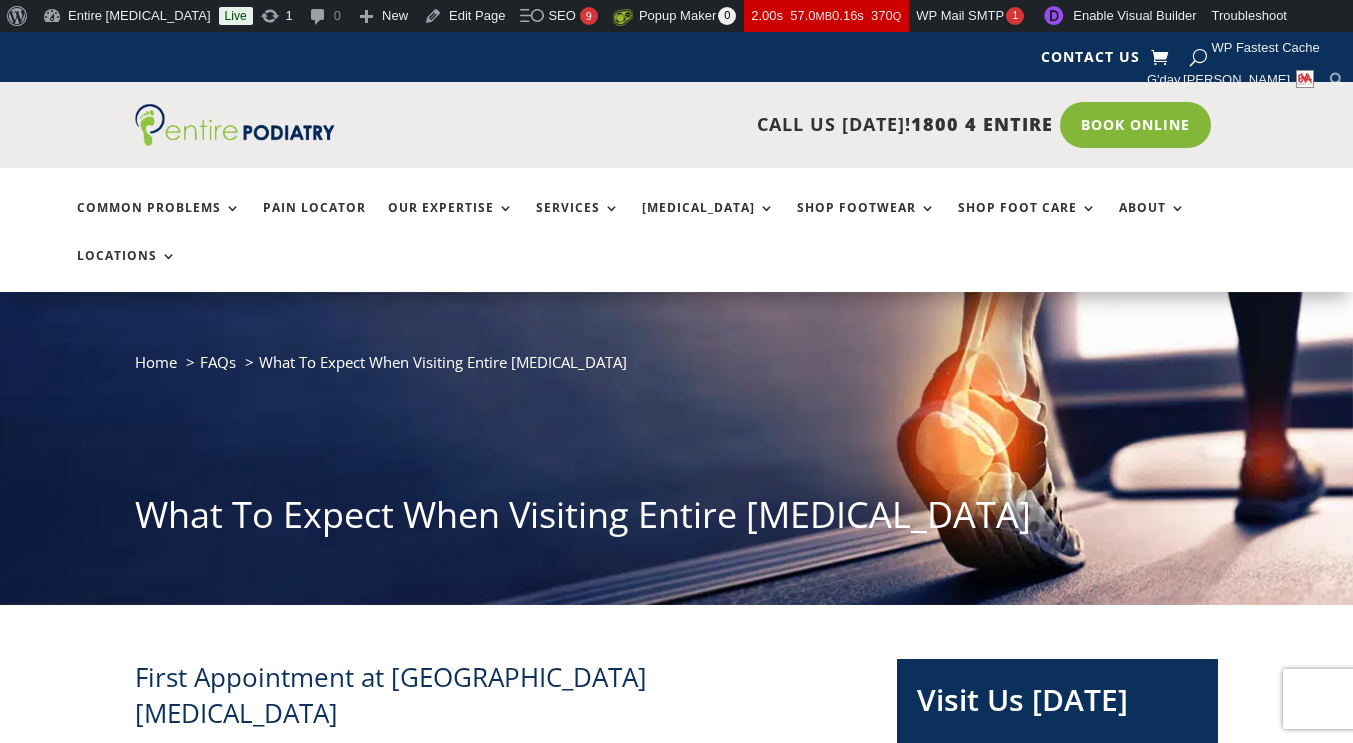 scroll, scrollTop: 0, scrollLeft: 0, axis: both 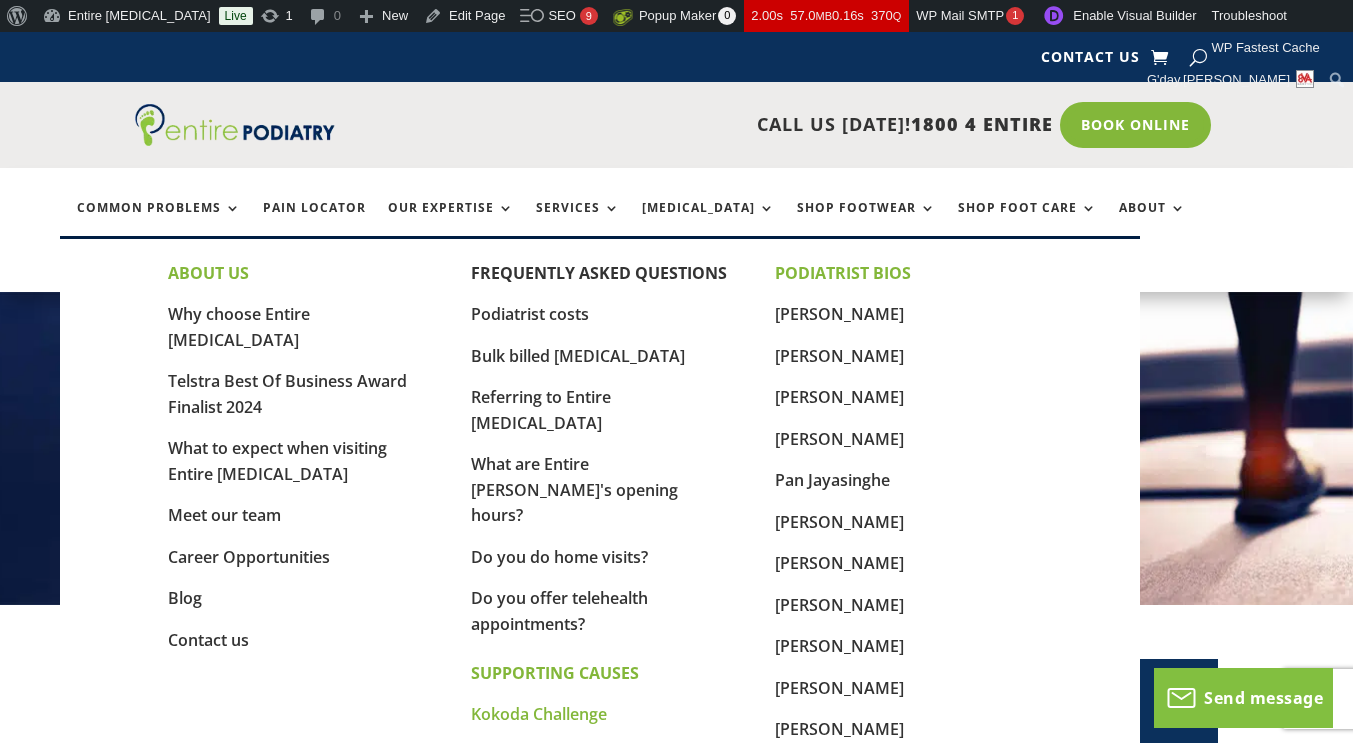 click on "Kokoda Challenge" at bounding box center [539, 714] 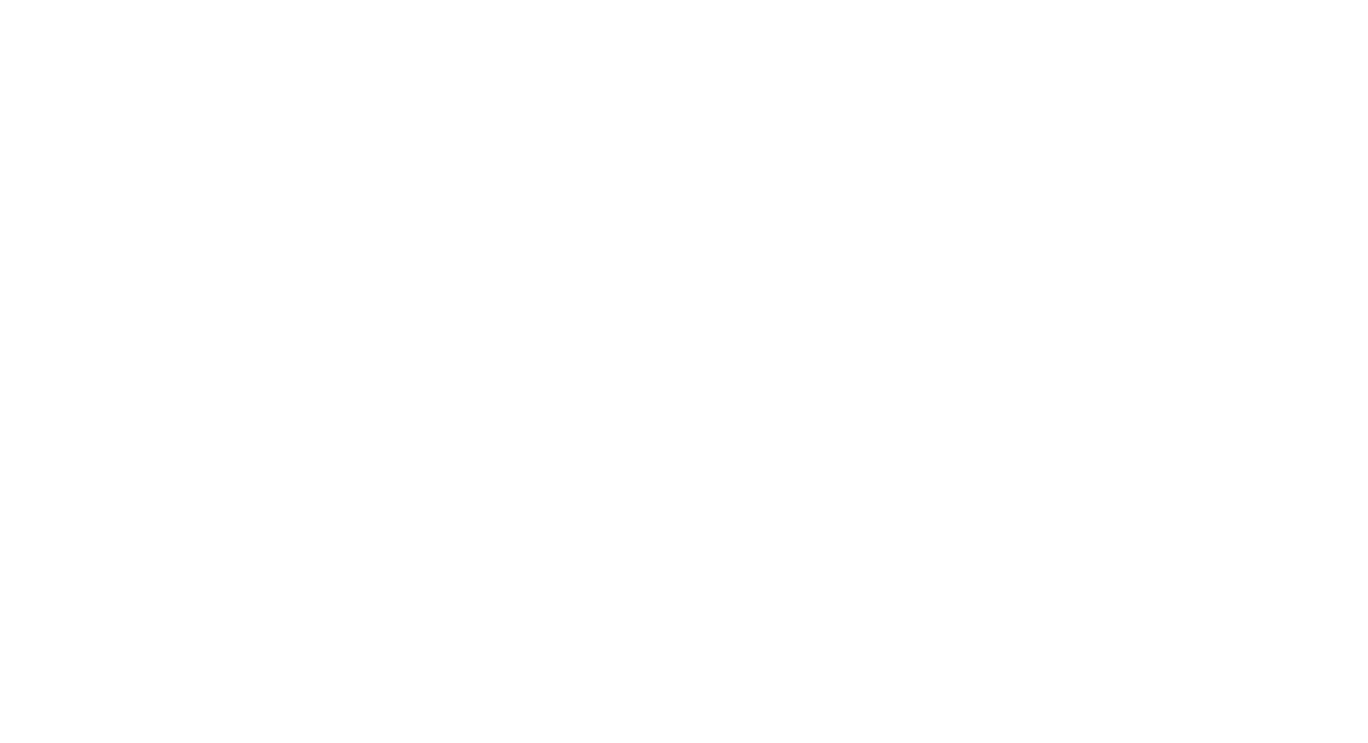 scroll, scrollTop: 0, scrollLeft: 0, axis: both 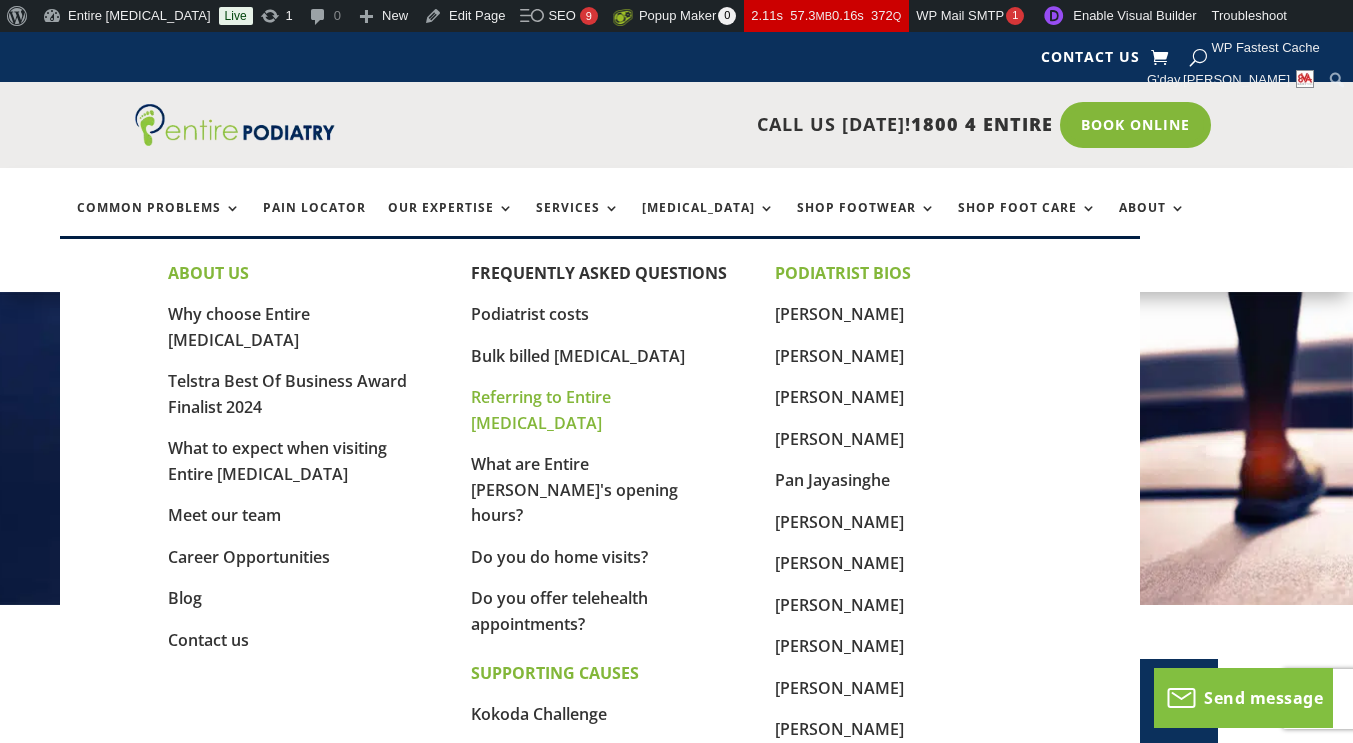 click on "Referring to Entire [MEDICAL_DATA]" at bounding box center [541, 410] 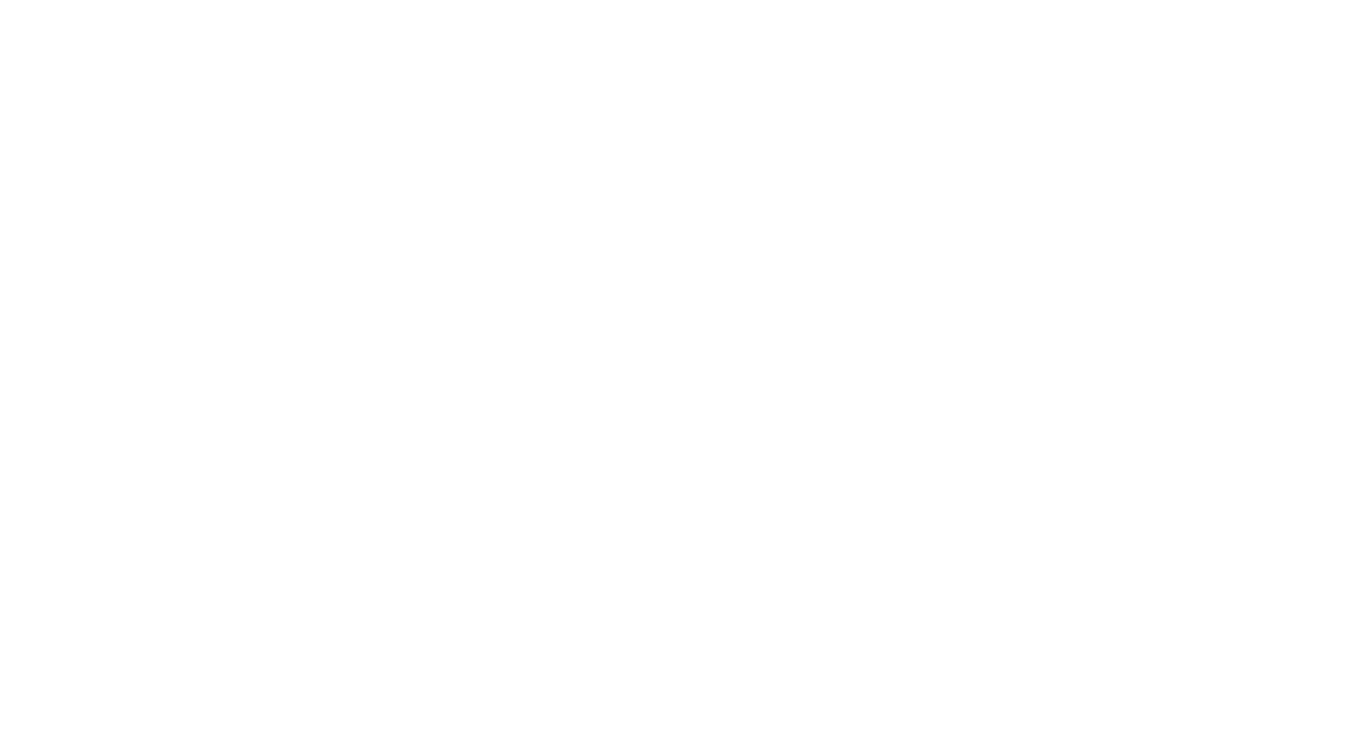 scroll, scrollTop: 0, scrollLeft: 0, axis: both 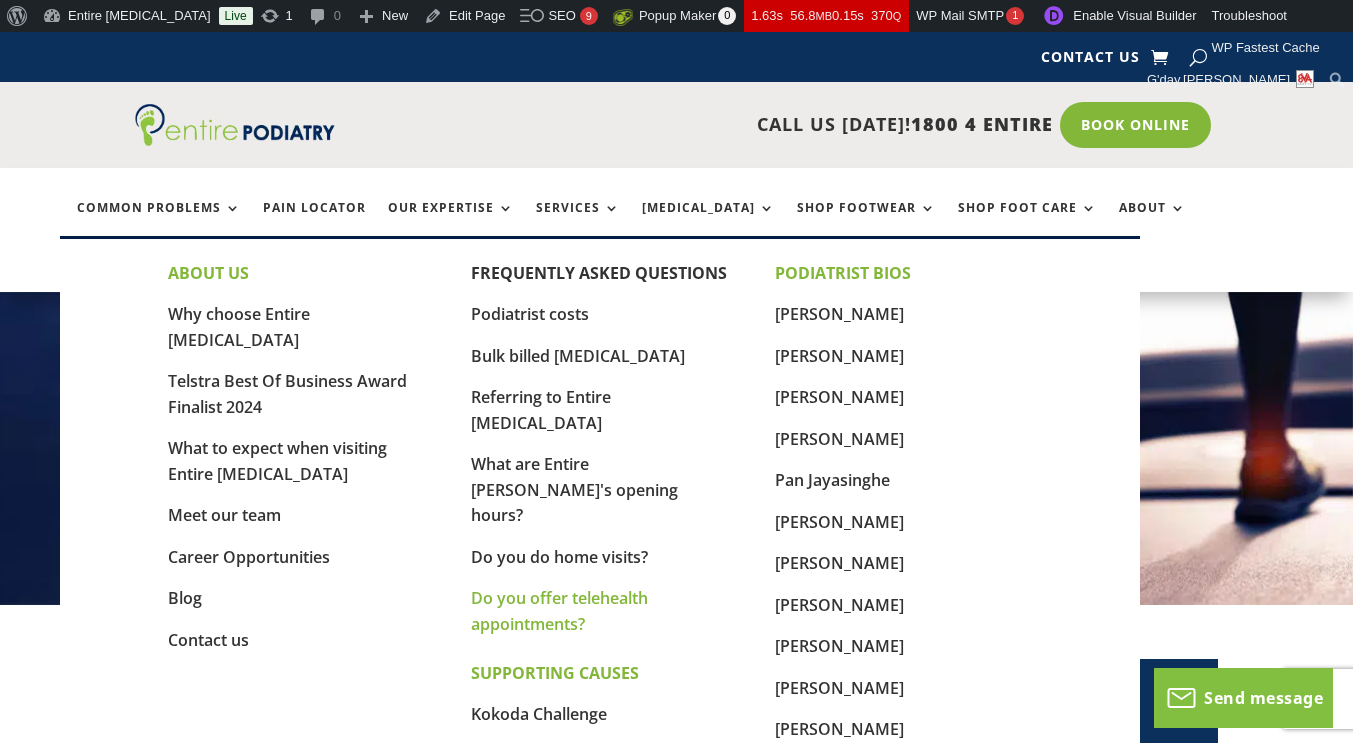 click on "Do you offer telehealth appointments?" at bounding box center [559, 611] 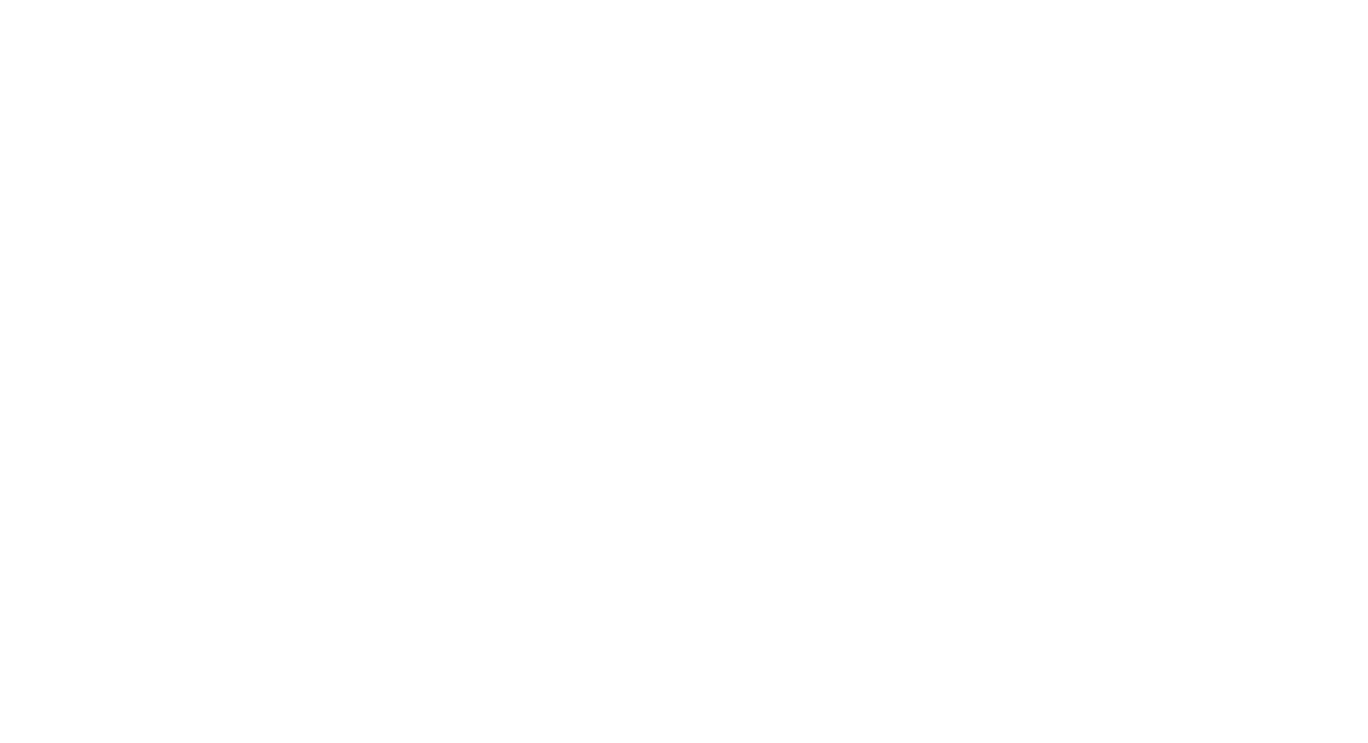 scroll, scrollTop: 0, scrollLeft: 0, axis: both 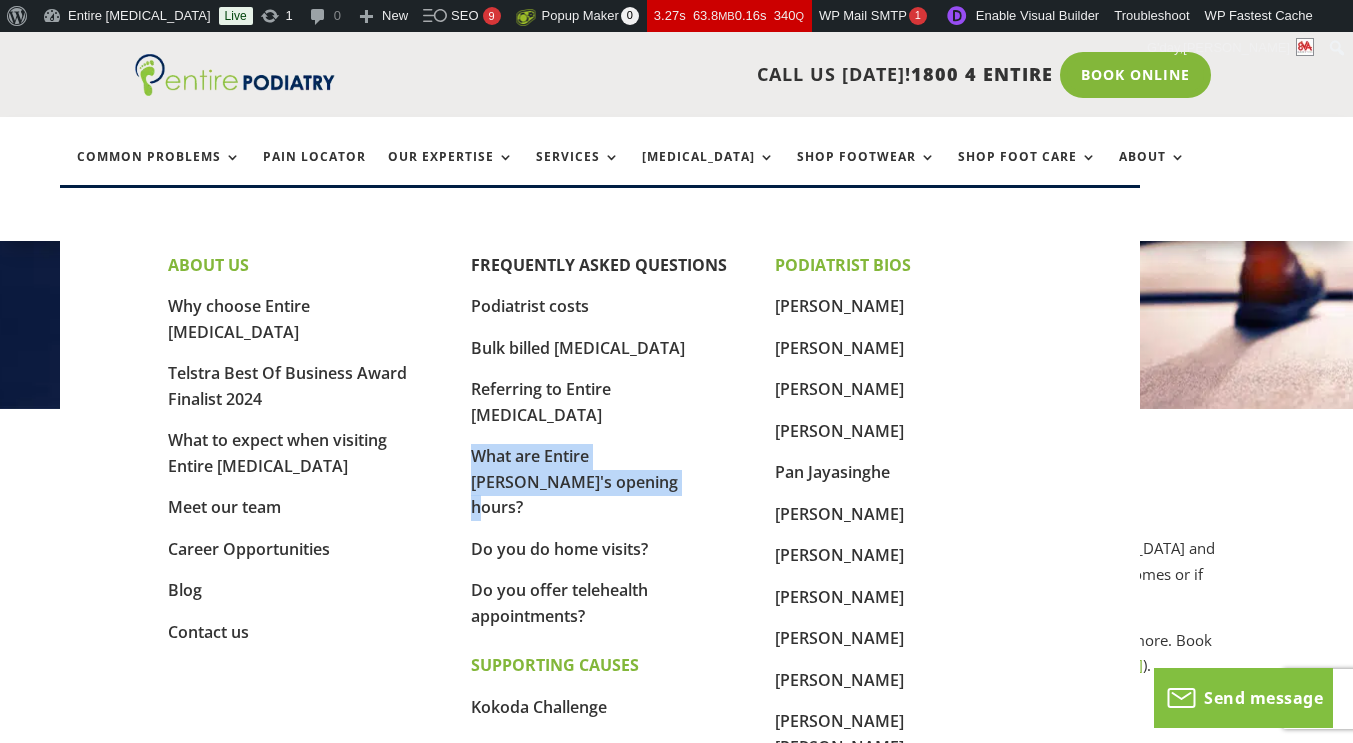 drag, startPoint x: 598, startPoint y: 455, endPoint x: 468, endPoint y: 439, distance: 130.98091 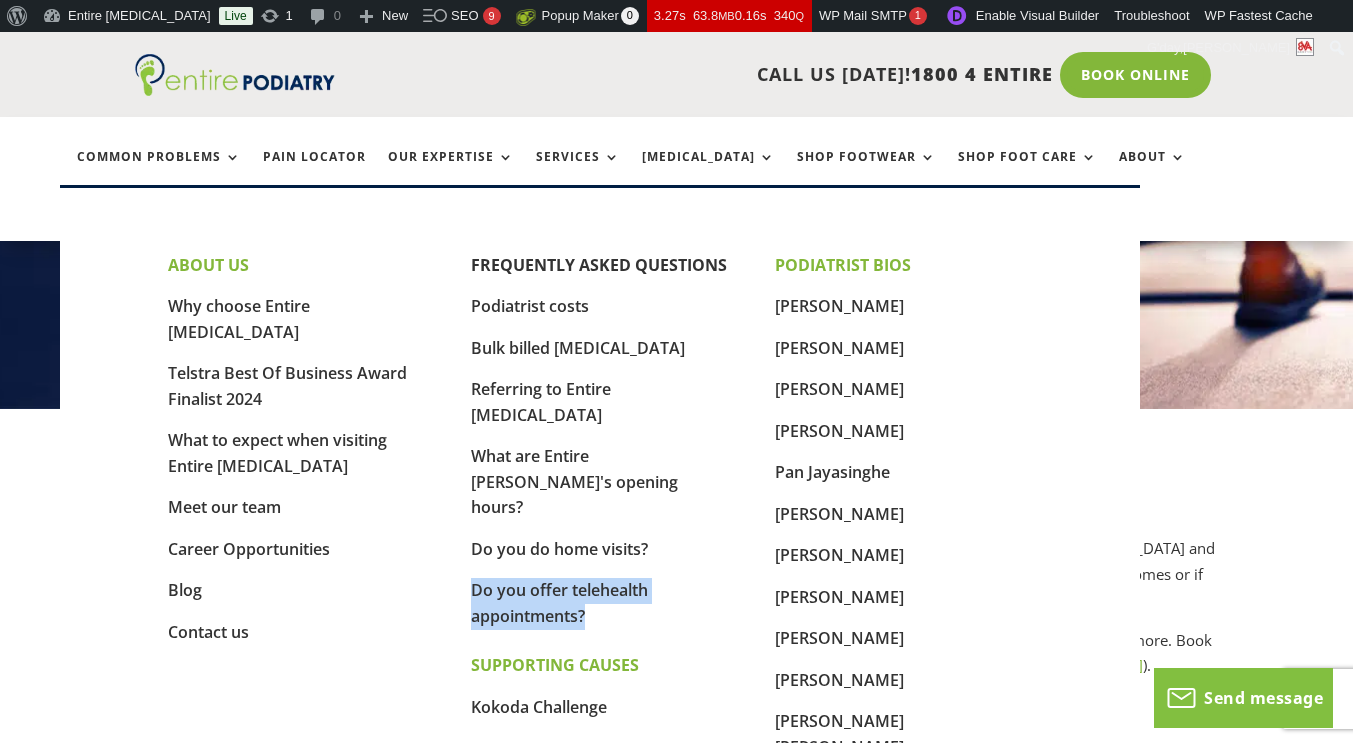 drag, startPoint x: 606, startPoint y: 556, endPoint x: 459, endPoint y: 545, distance: 147.411 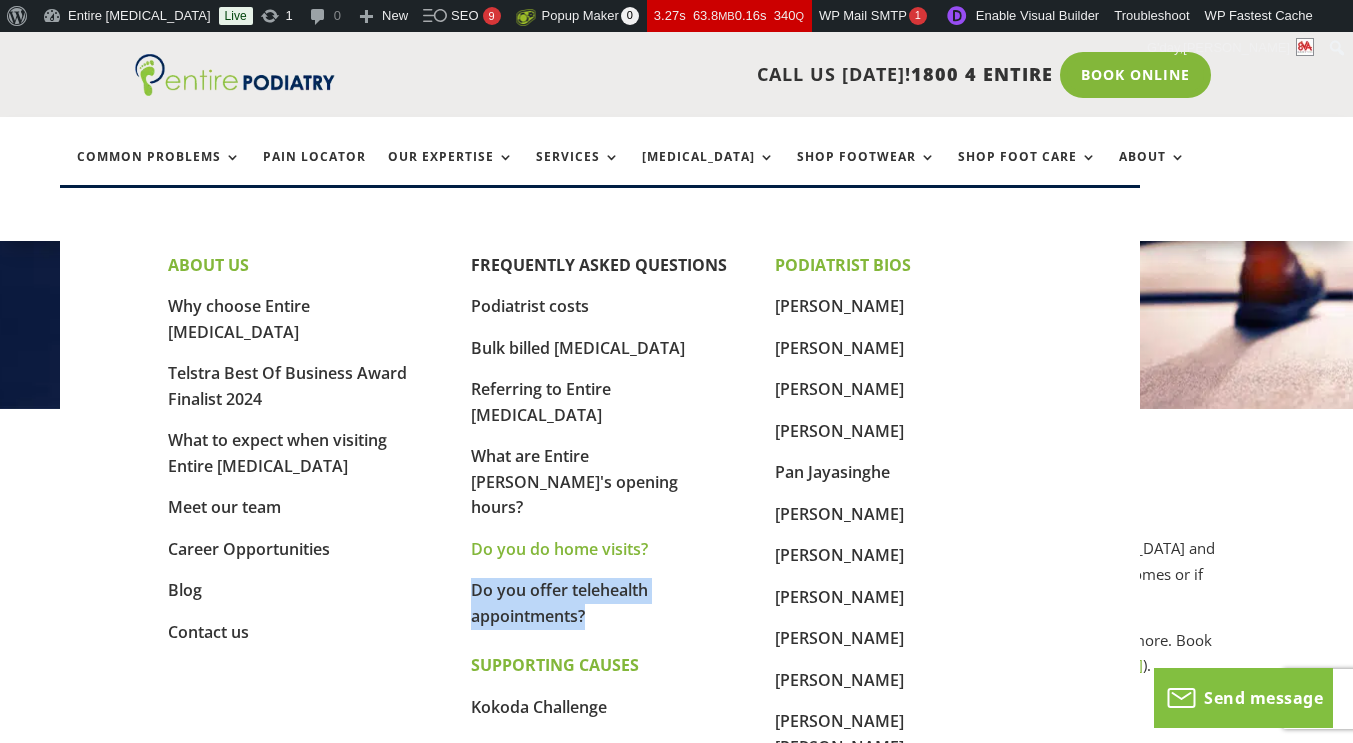 click on "Do you do home visits?" at bounding box center [559, 549] 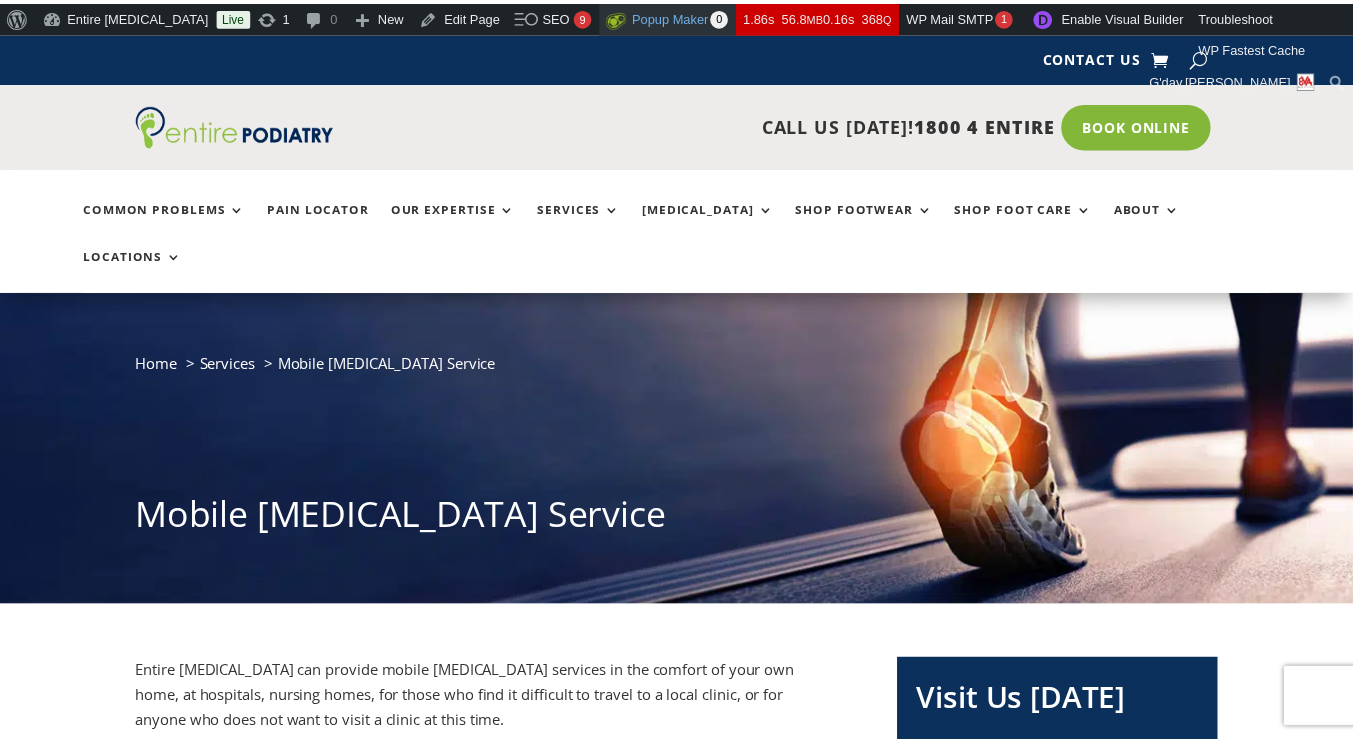 scroll, scrollTop: 0, scrollLeft: 0, axis: both 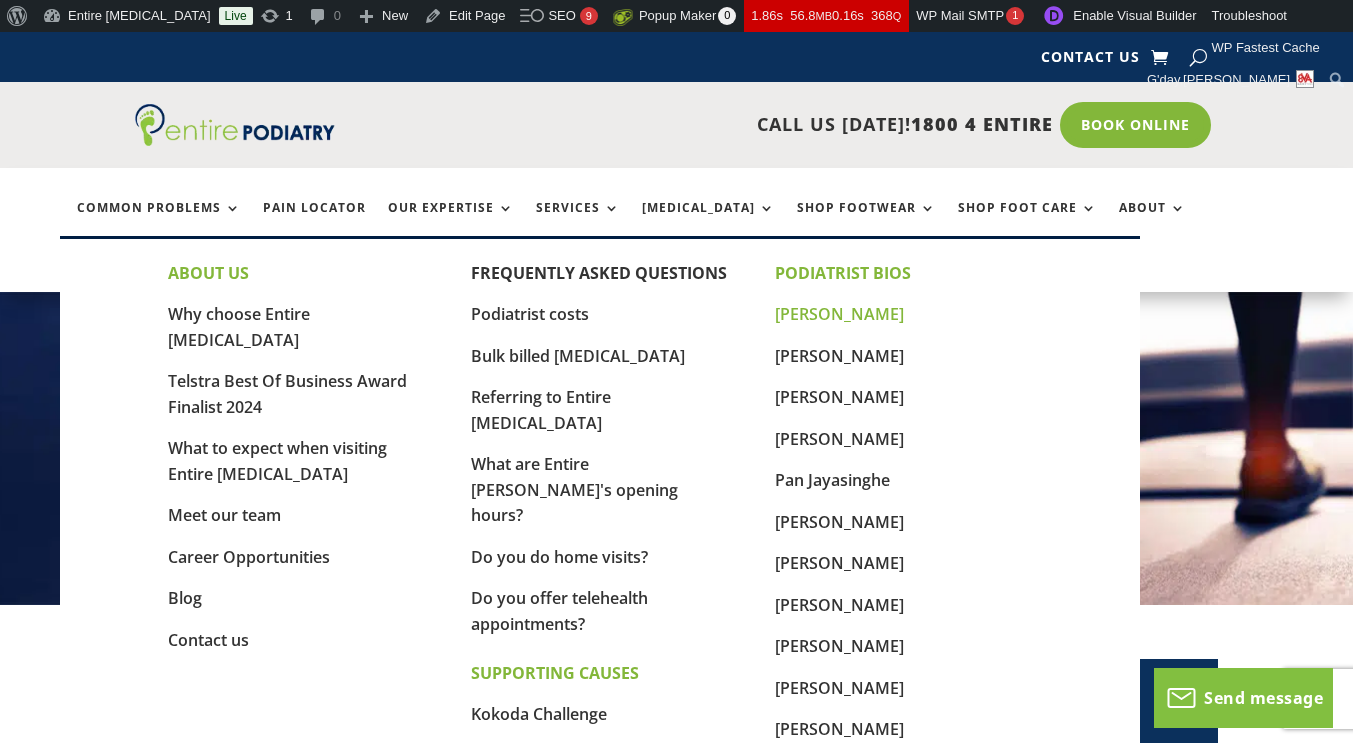 click on "[PERSON_NAME]" at bounding box center [839, 314] 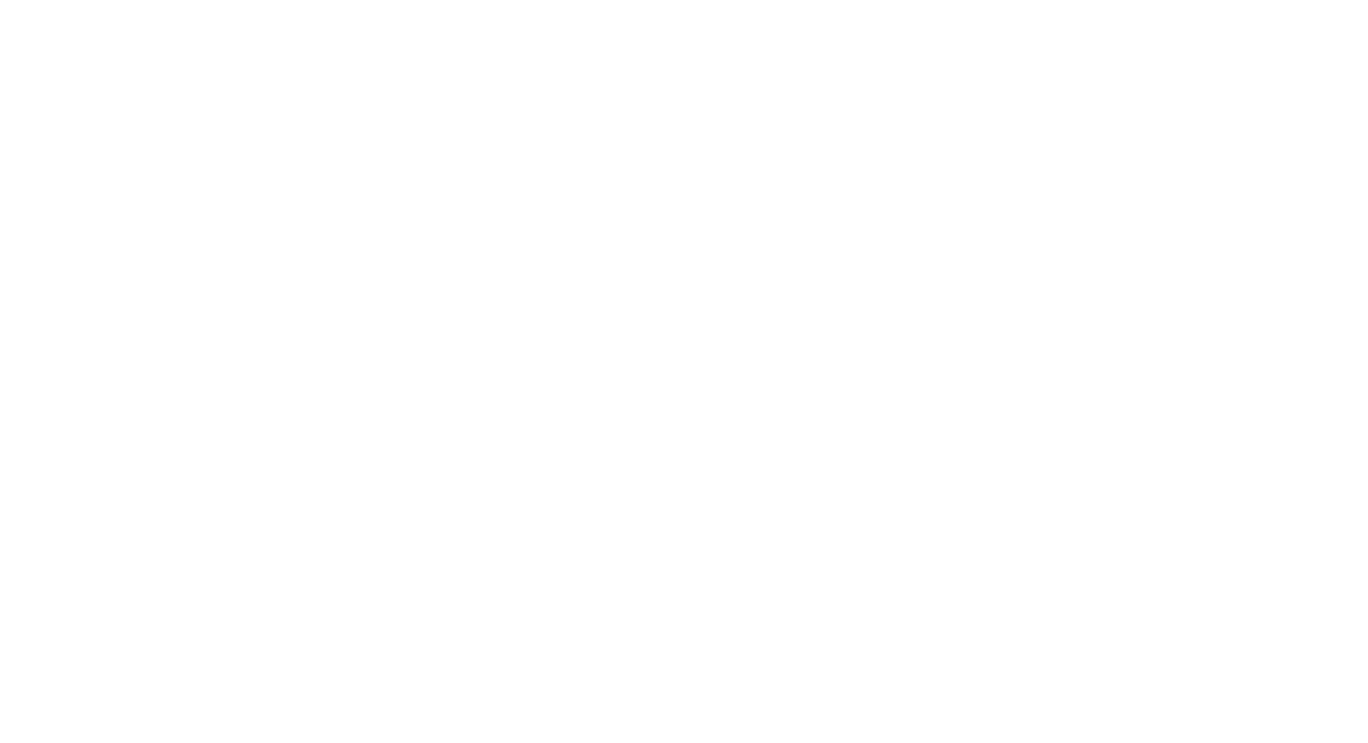 scroll, scrollTop: 0, scrollLeft: 0, axis: both 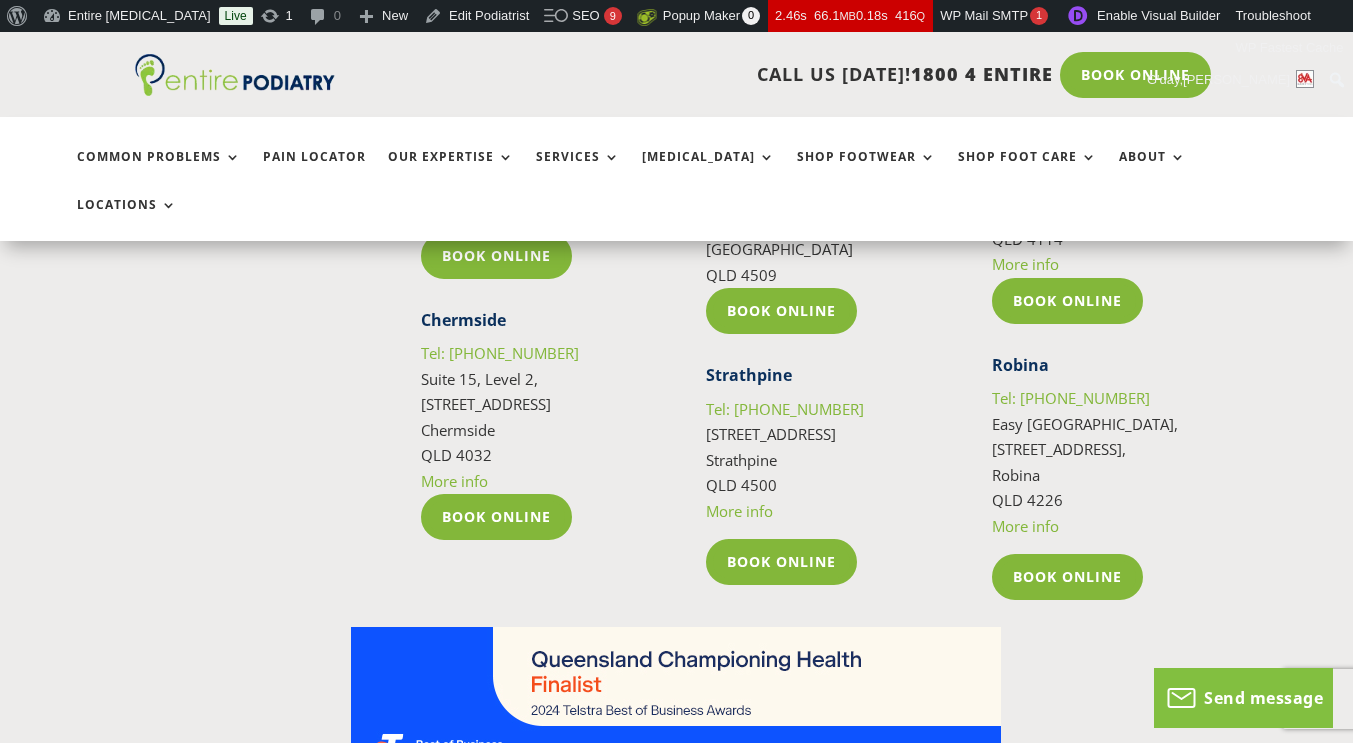 click on "Site Directory" at bounding box center [180, 883] 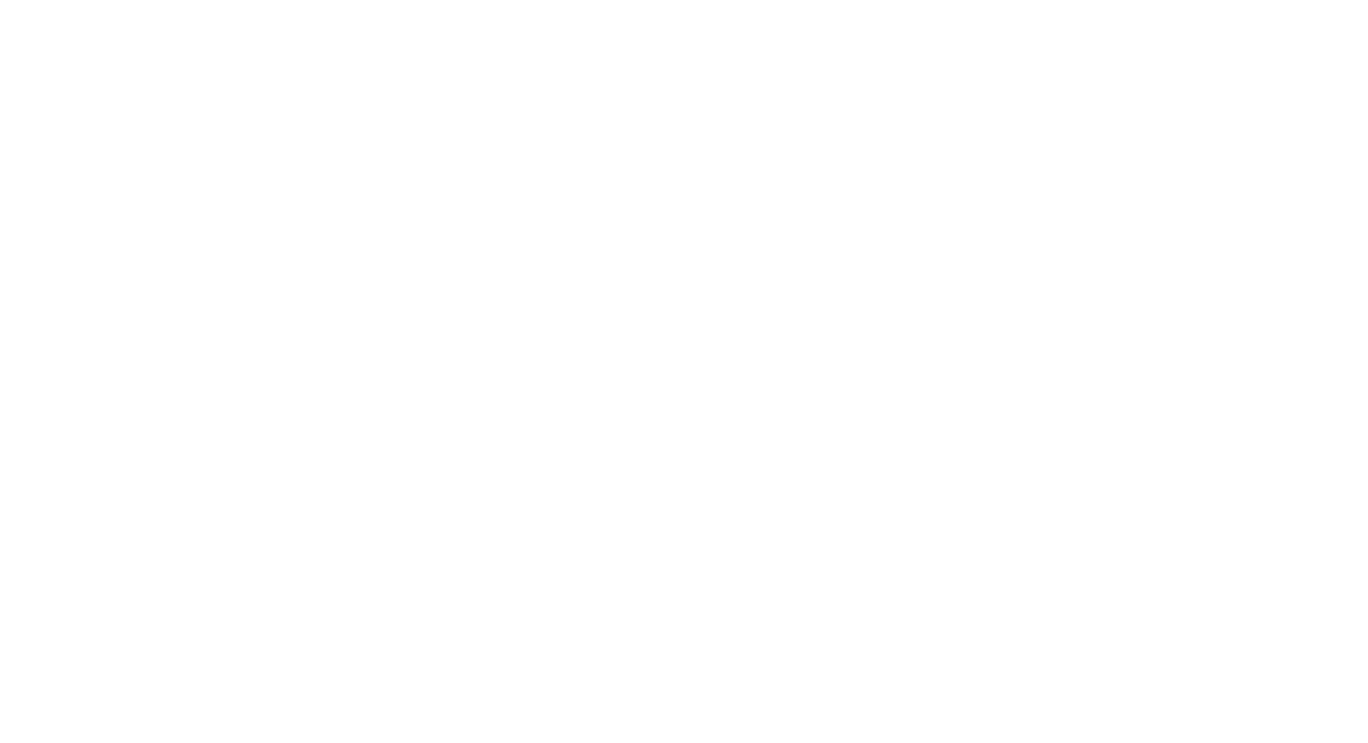 scroll, scrollTop: 0, scrollLeft: 0, axis: both 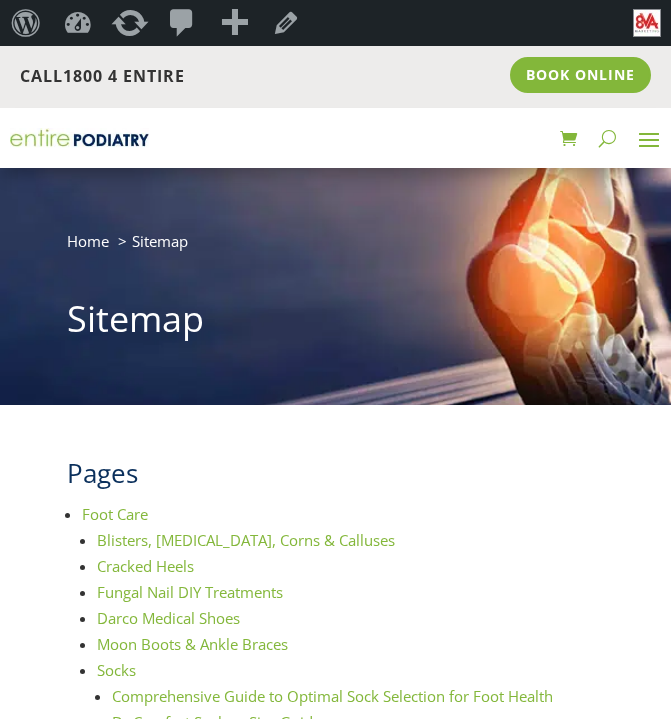 click at bounding box center (649, 139) 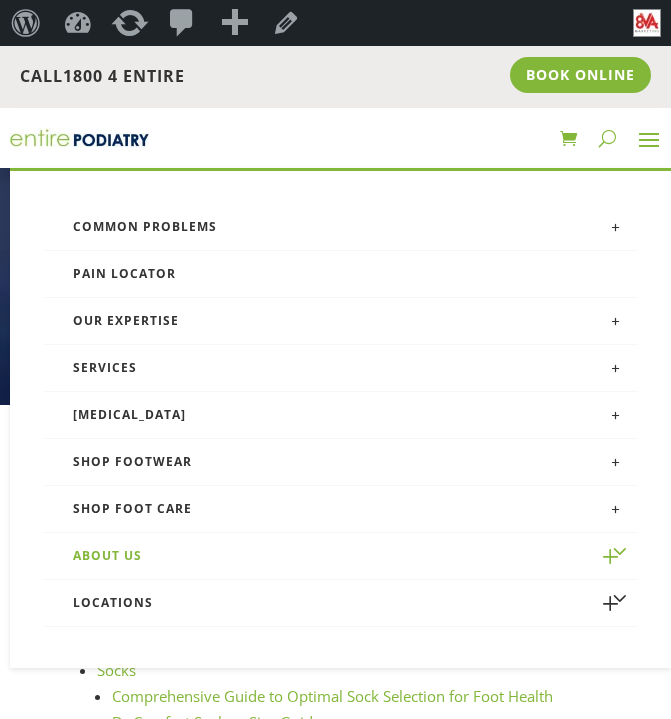 click at bounding box center [619, 548] 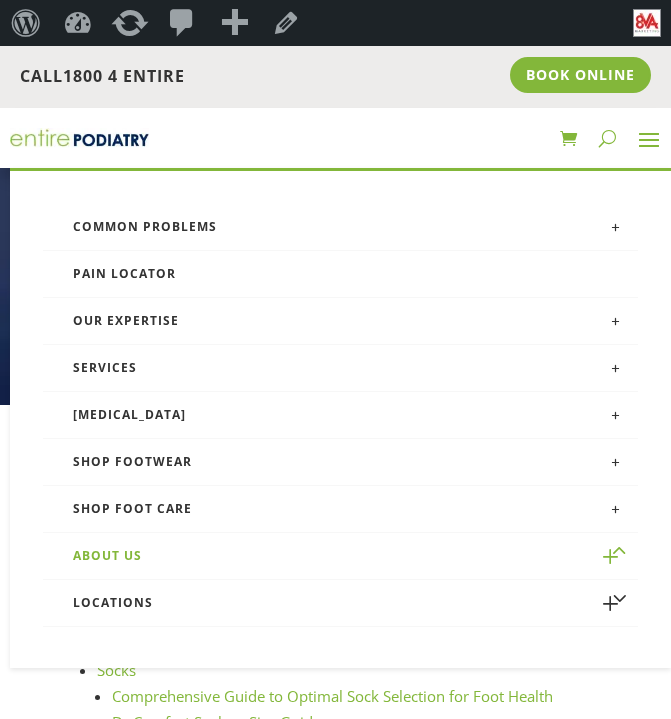 click at bounding box center (619, 548) 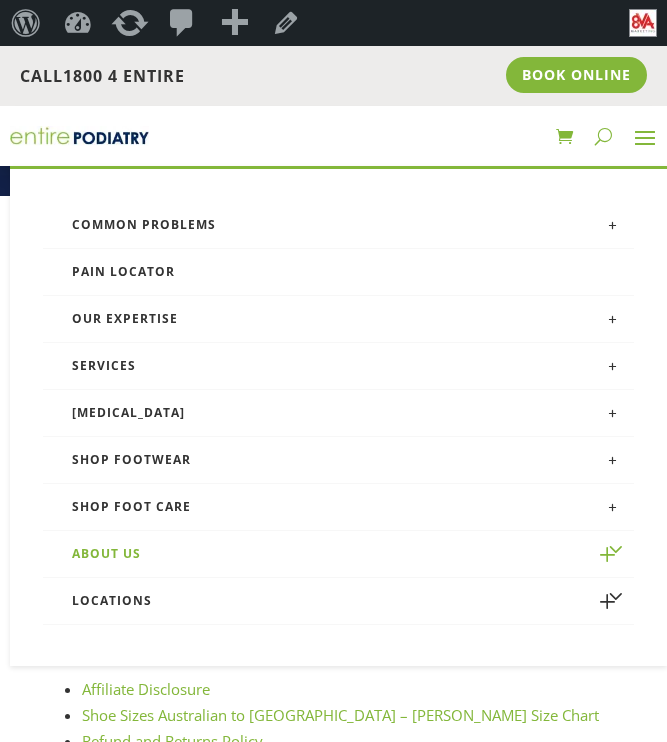 scroll, scrollTop: 207, scrollLeft: 0, axis: vertical 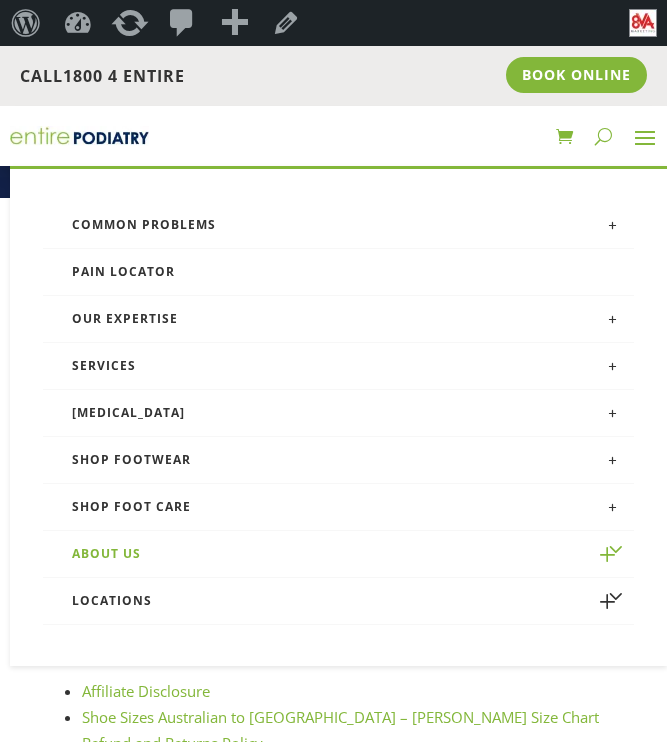 click at bounding box center [615, 546] 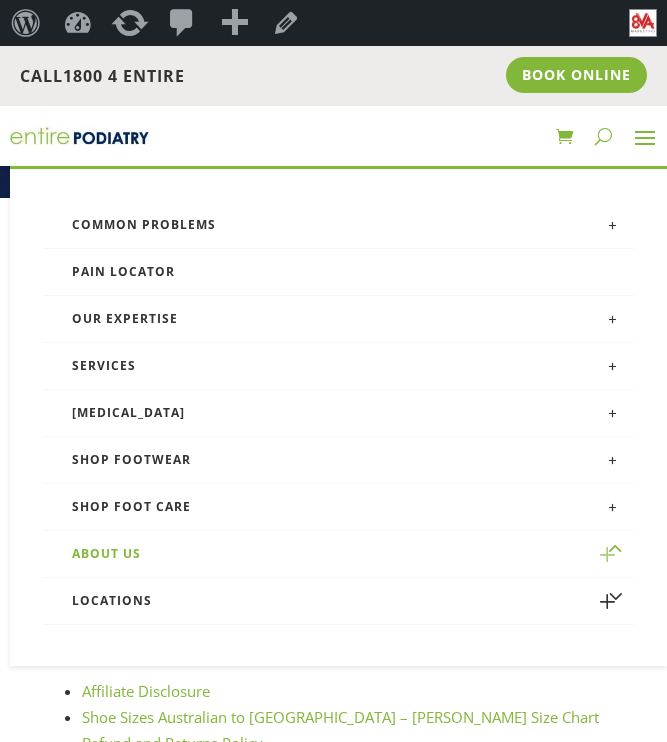 click at bounding box center (612, 553) 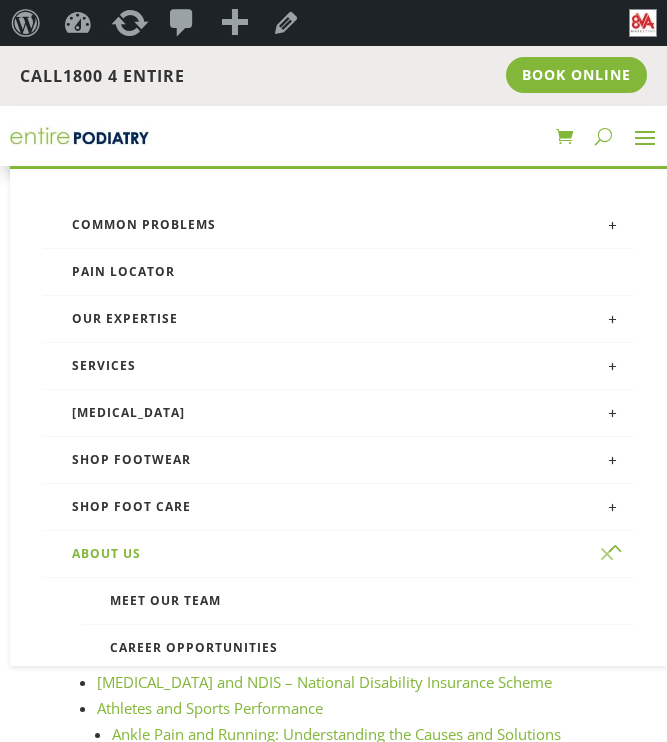 scroll, scrollTop: 347, scrollLeft: 0, axis: vertical 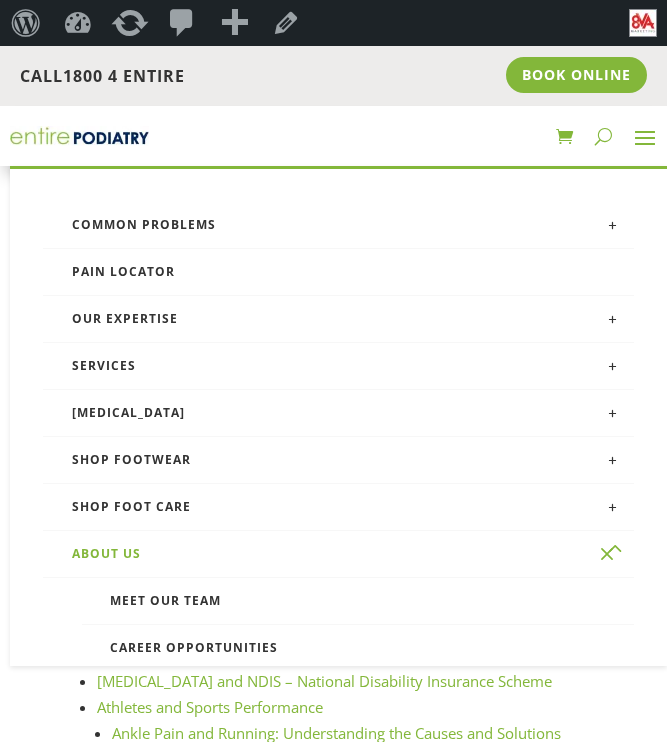 click at bounding box center [615, 546] 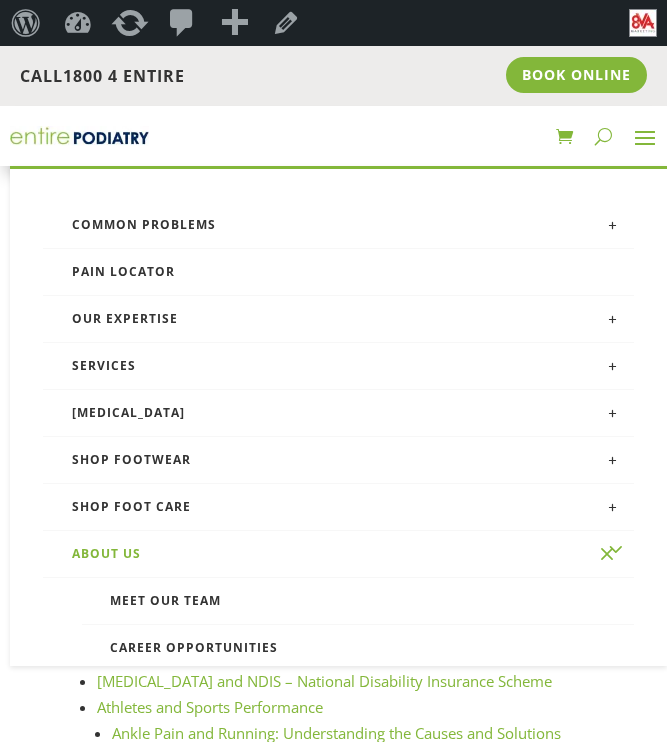 click at bounding box center [615, 546] 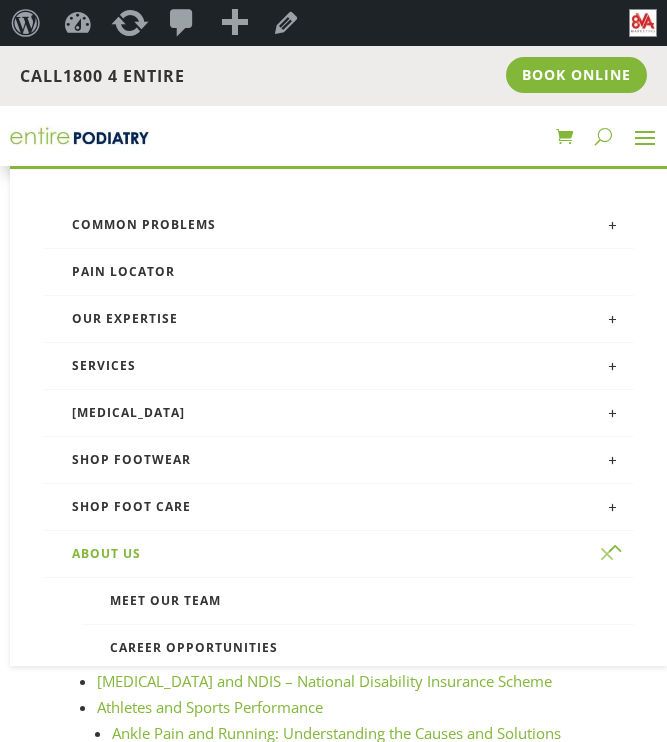 click at bounding box center [612, 553] 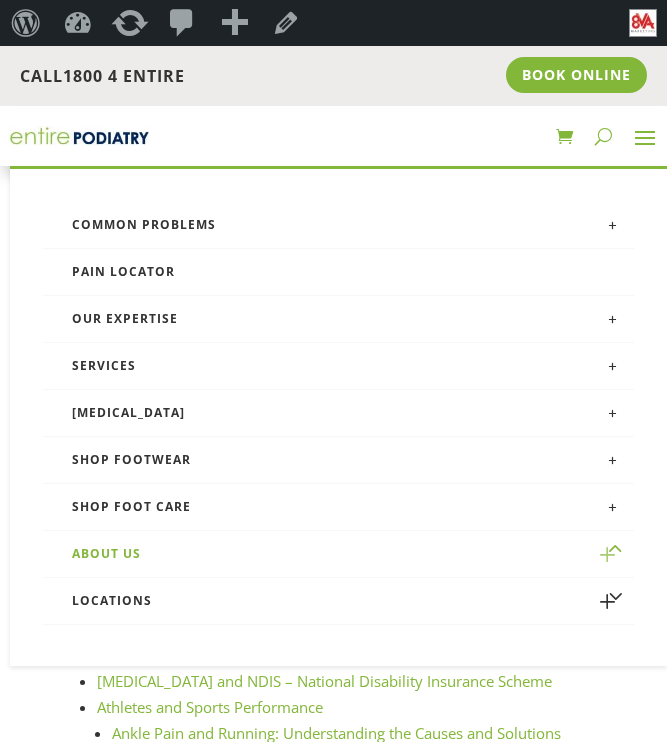 click at bounding box center (612, 553) 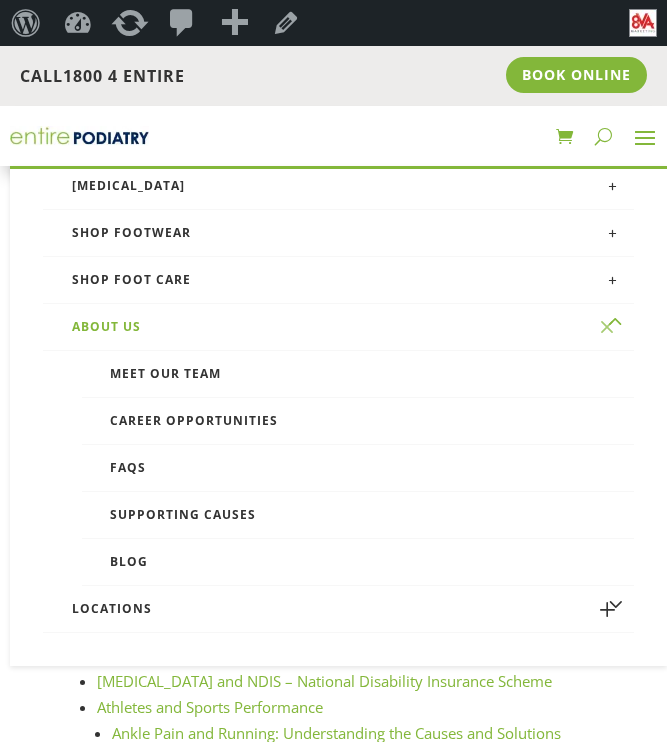 scroll, scrollTop: 241, scrollLeft: 0, axis: vertical 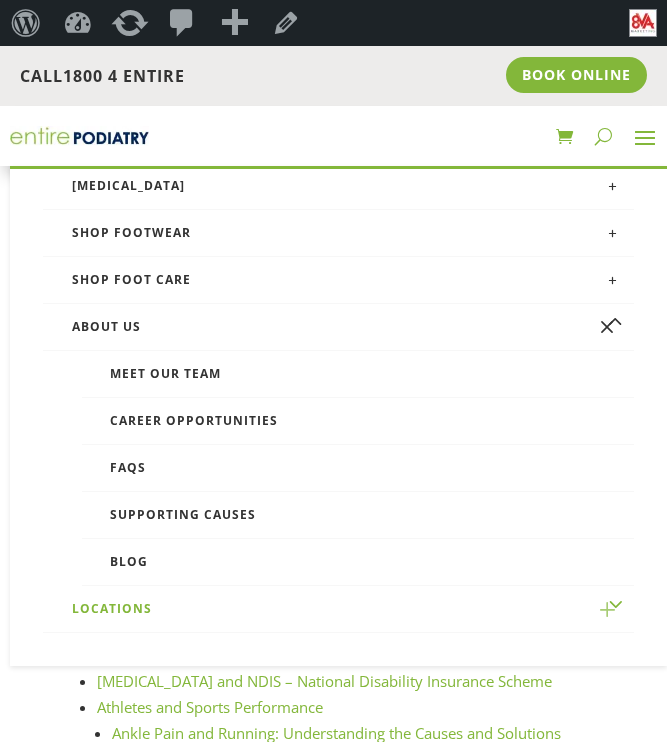 click at bounding box center [612, 608] 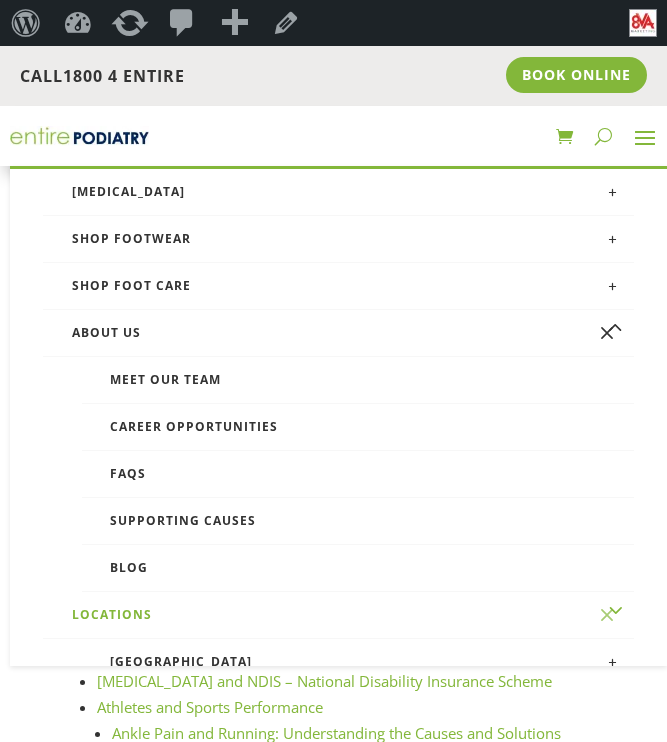 scroll, scrollTop: 217, scrollLeft: 0, axis: vertical 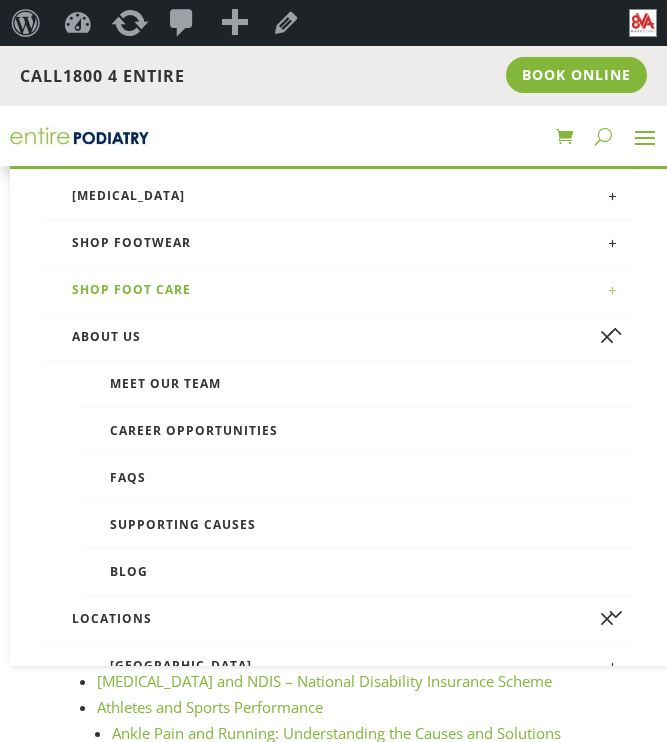 click at bounding box center (612, 289) 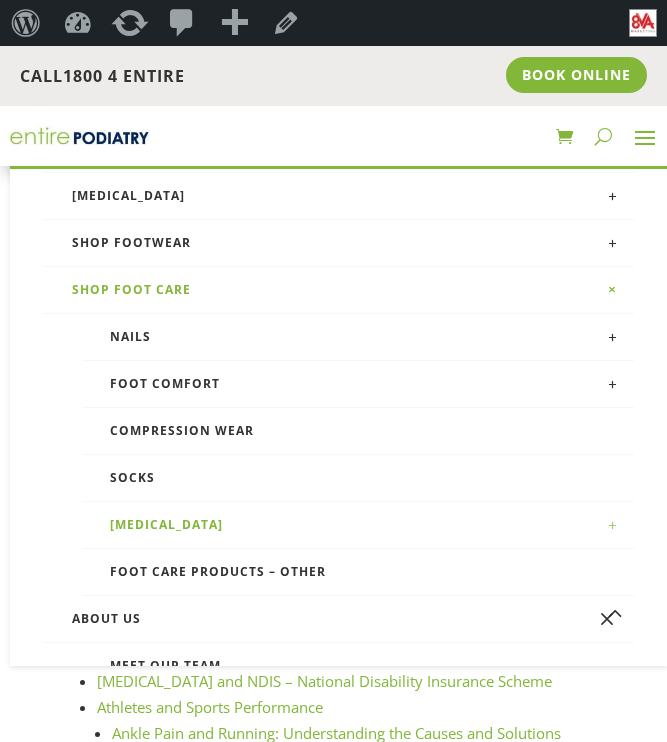 click at bounding box center [612, 524] 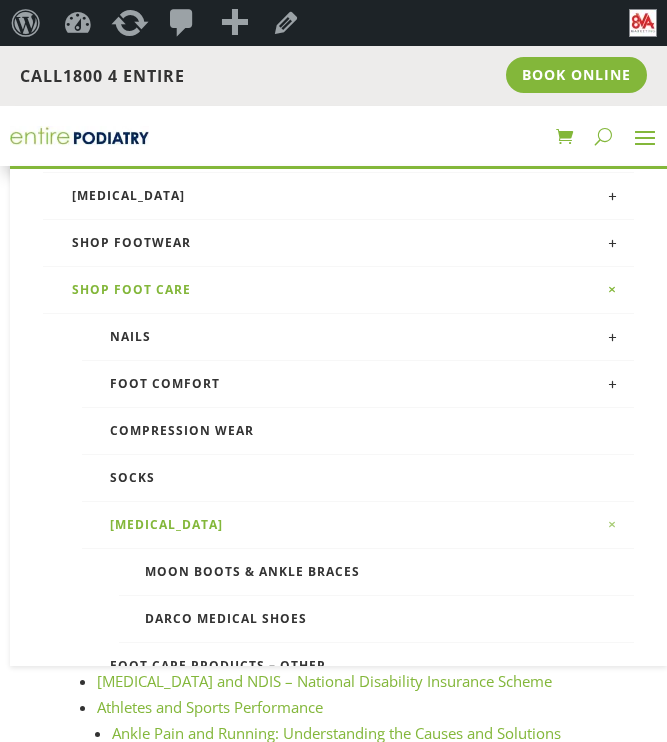 click at bounding box center [612, 524] 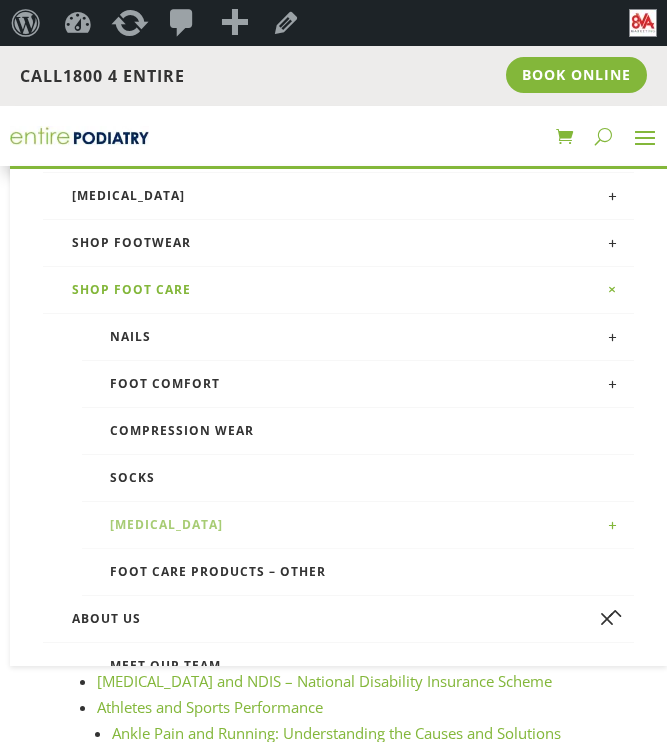 click on "[MEDICAL_DATA]" at bounding box center (358, 525) 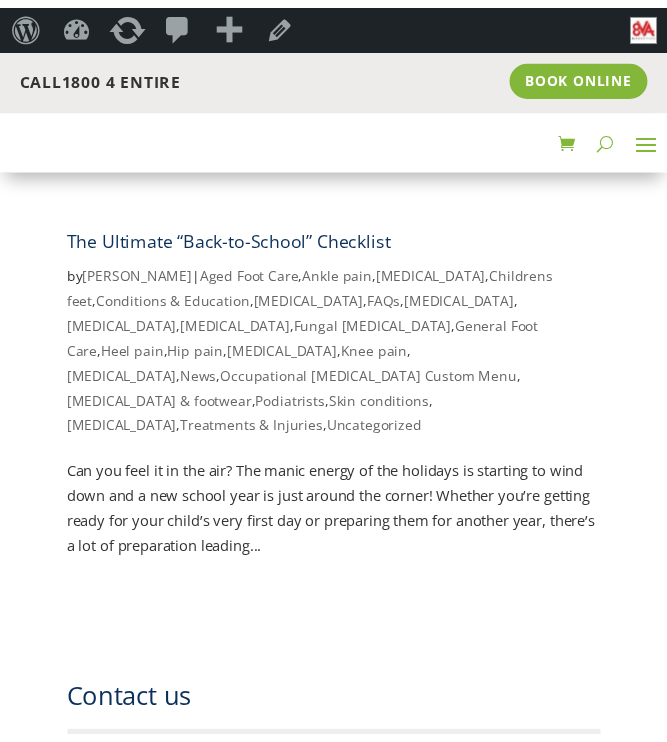 scroll, scrollTop: 0, scrollLeft: 0, axis: both 